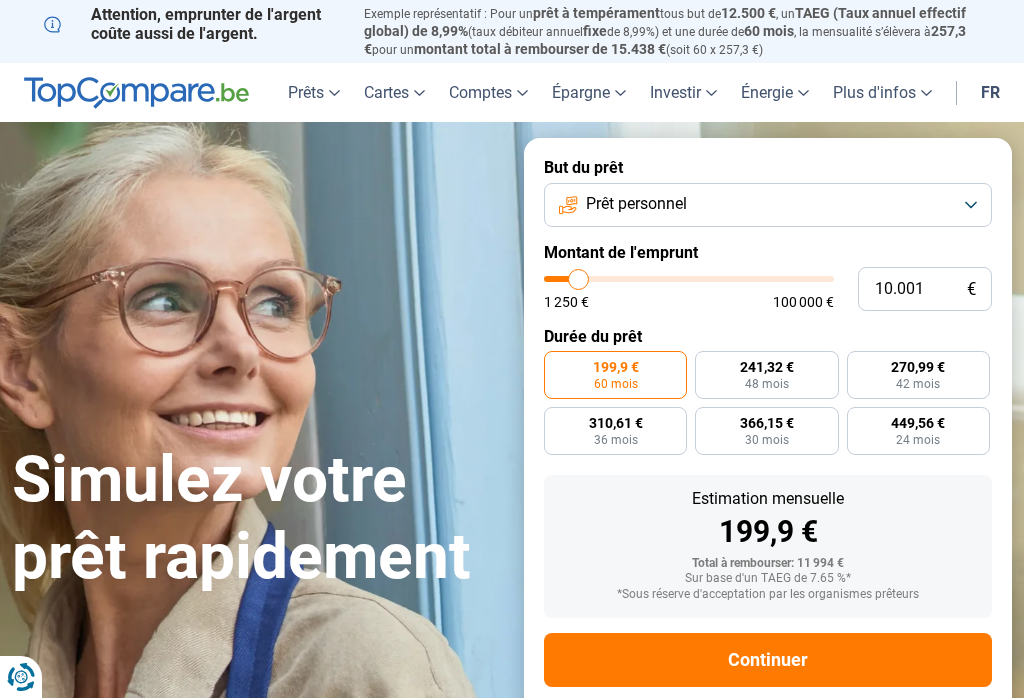 scroll, scrollTop: 0, scrollLeft: 0, axis: both 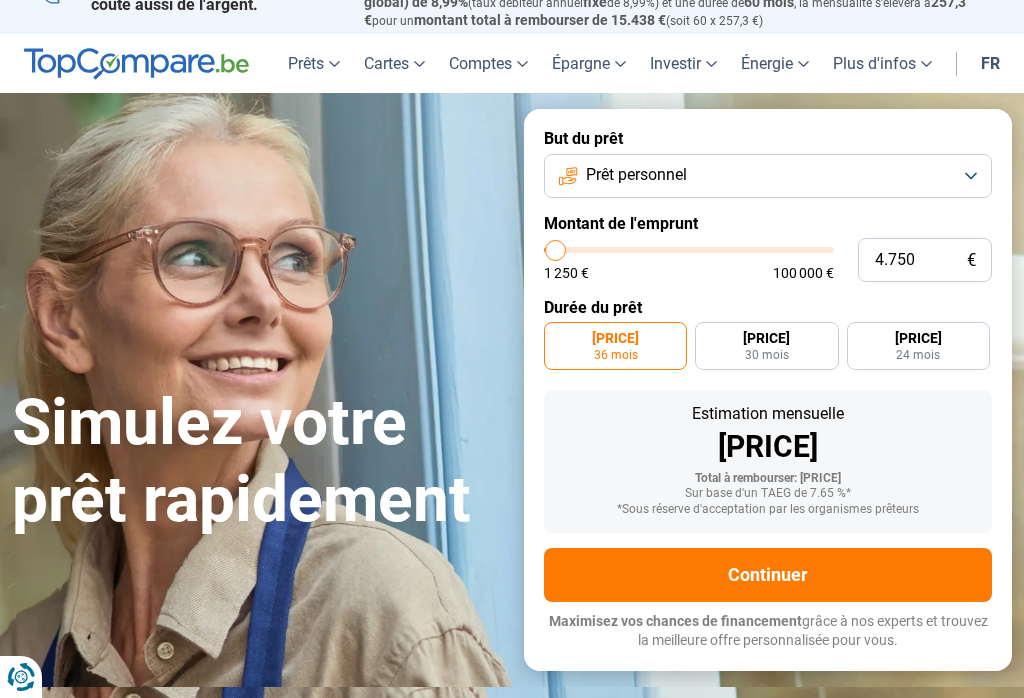 click at bounding box center (689, 250) 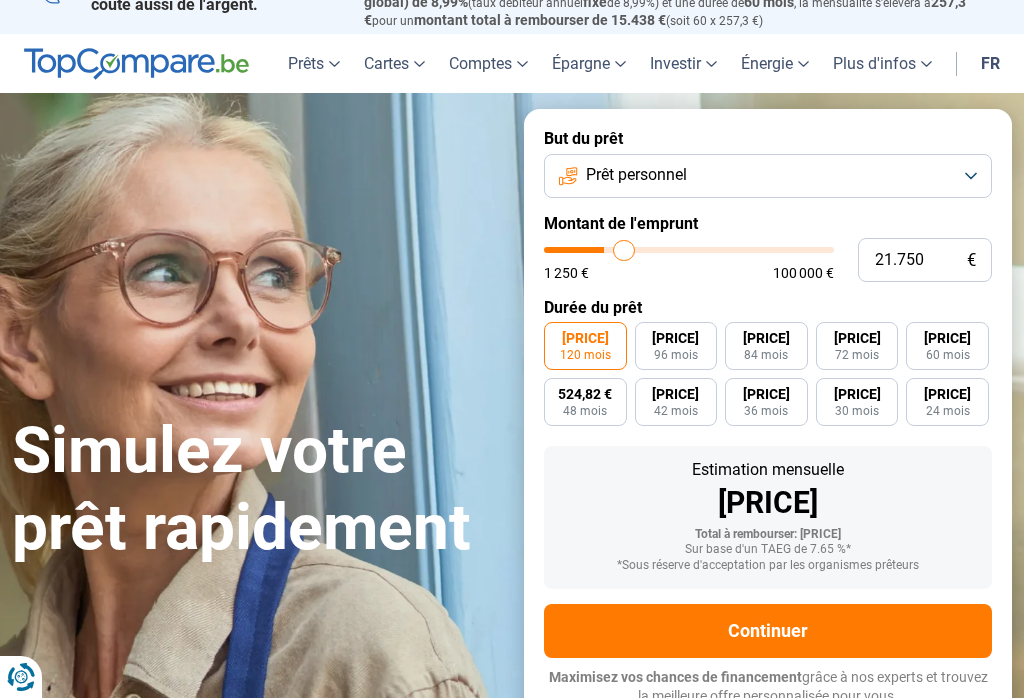 click at bounding box center (689, 250) 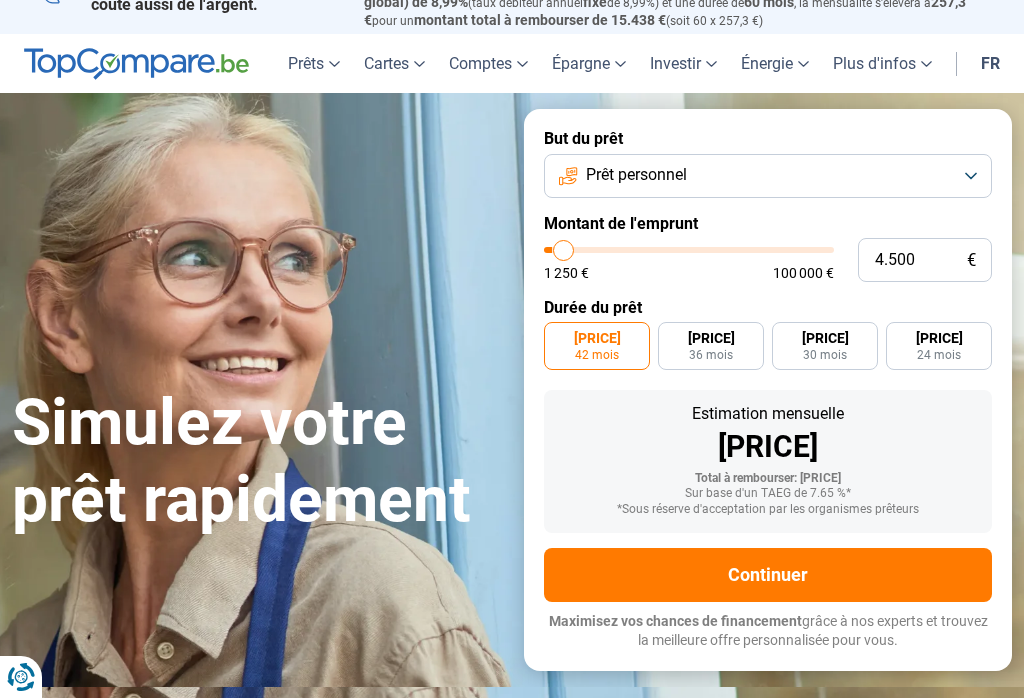 type on "4500" 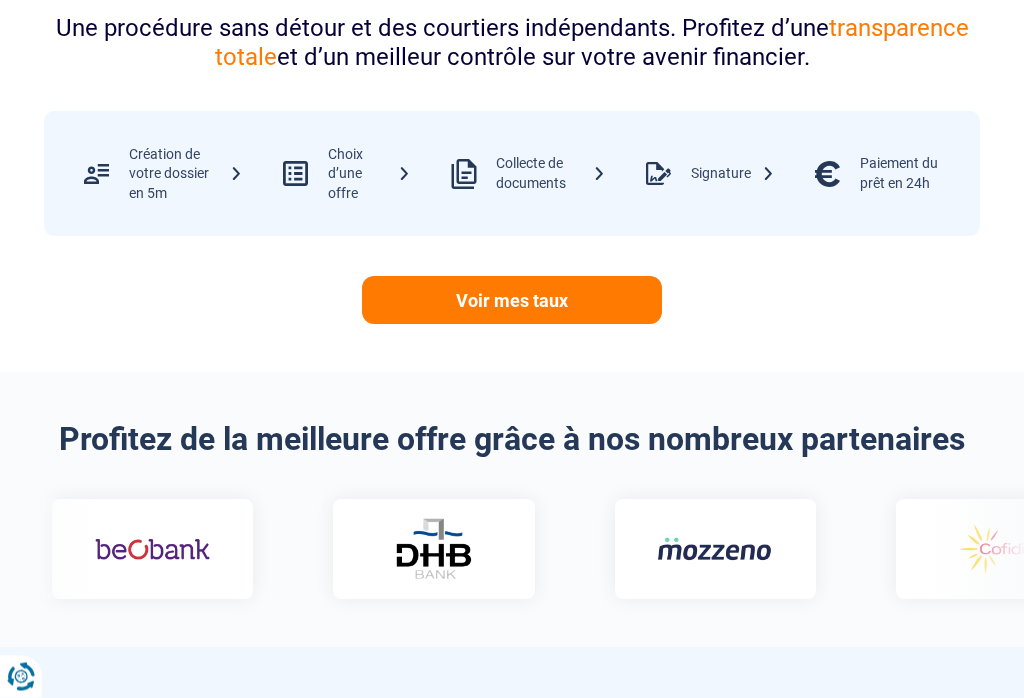 scroll, scrollTop: 957, scrollLeft: 0, axis: vertical 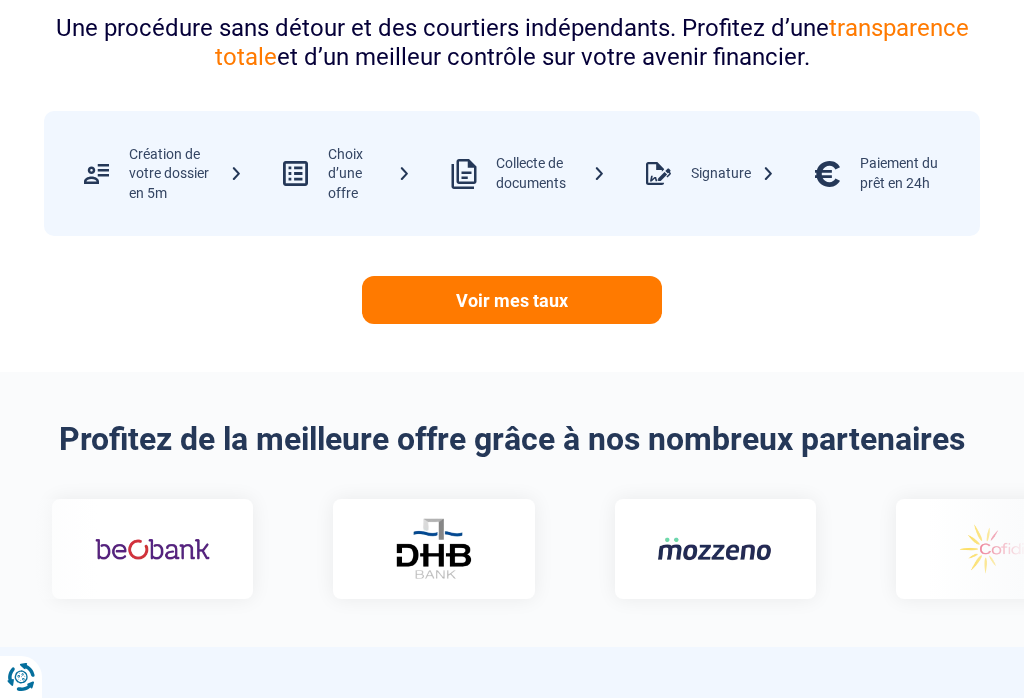 click on "Voir mes taux" at bounding box center [512, 300] 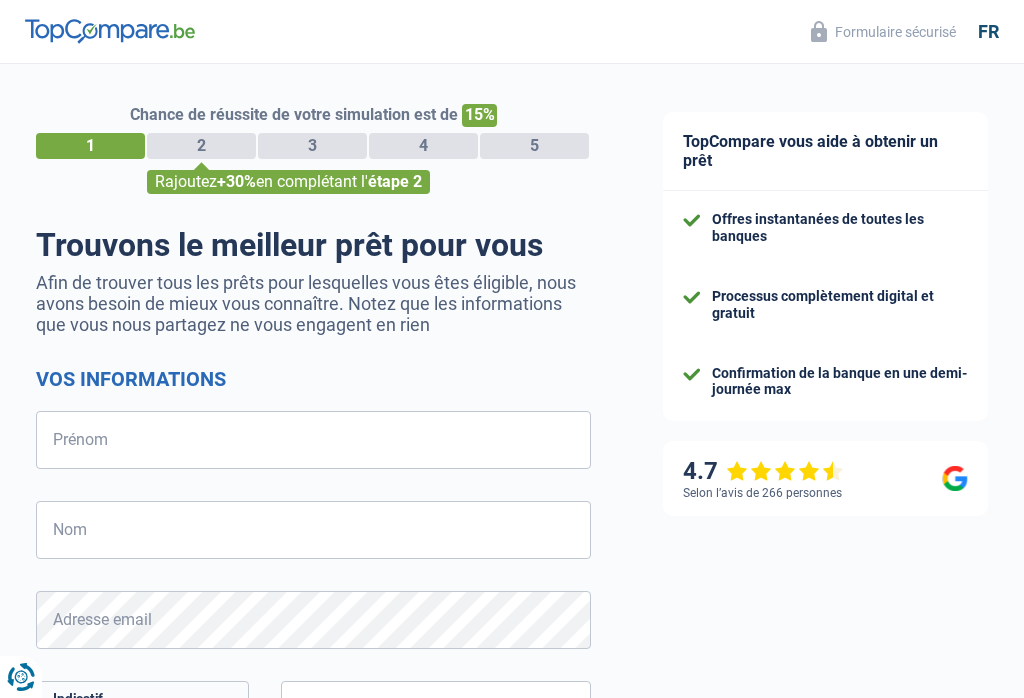 scroll, scrollTop: 0, scrollLeft: 0, axis: both 